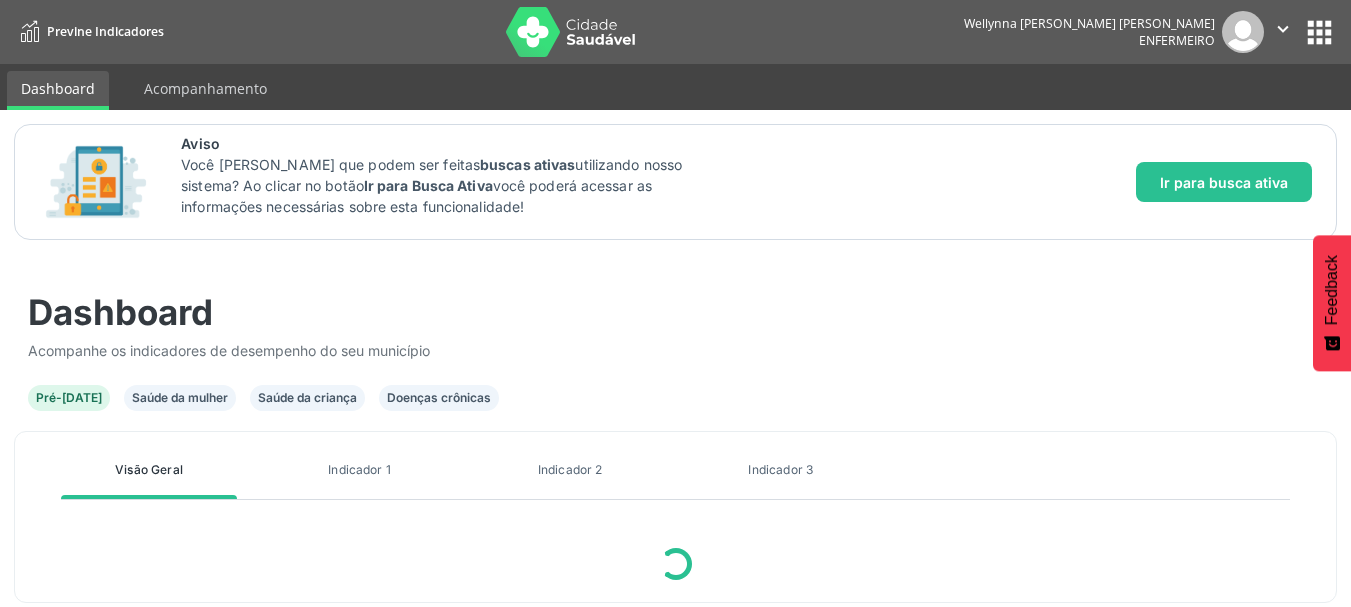 scroll, scrollTop: 0, scrollLeft: 0, axis: both 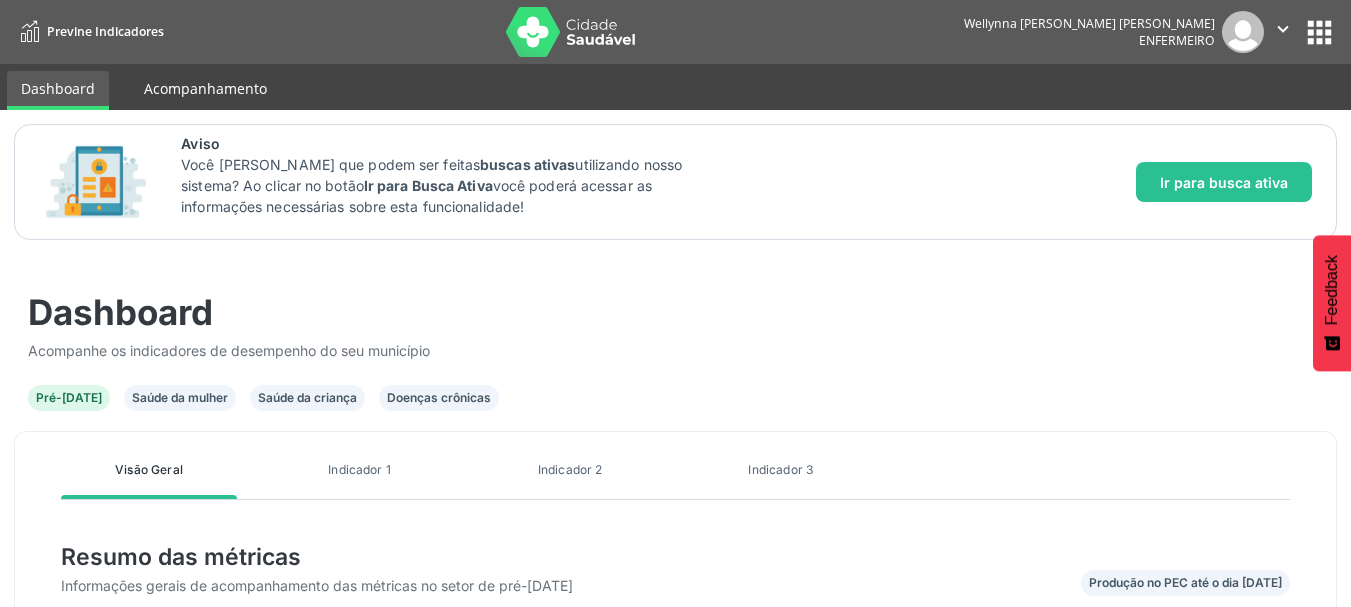 click on "Acompanhamento" at bounding box center (205, 88) 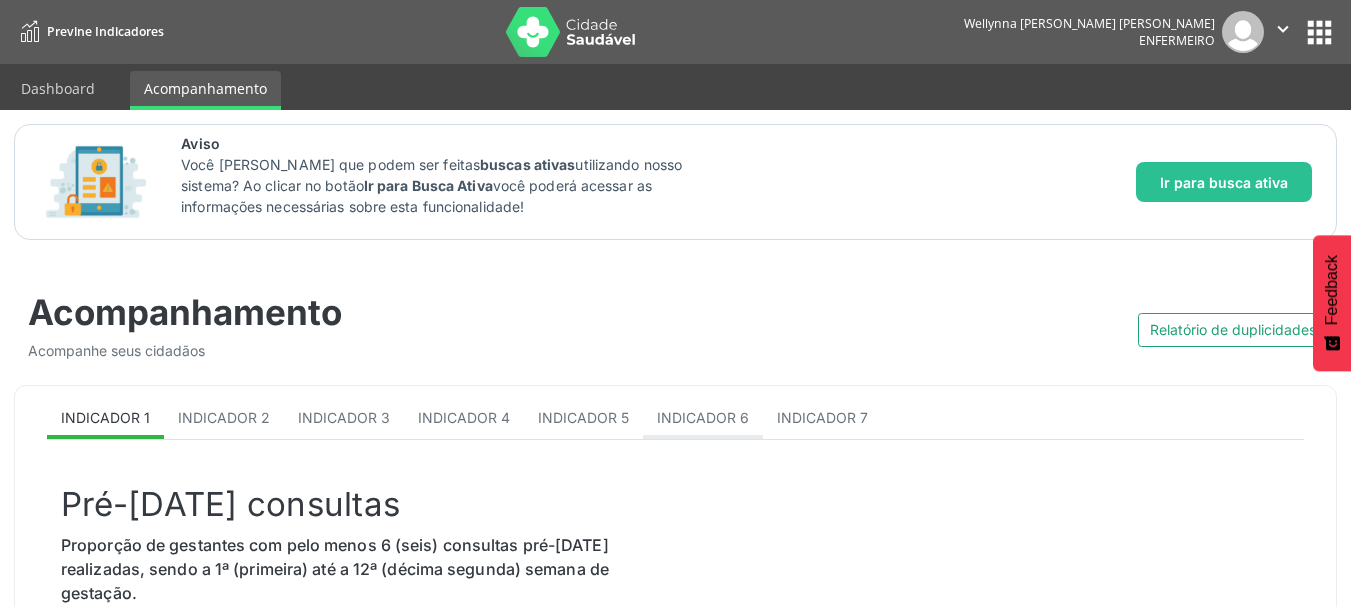 click on "Indicador 6" at bounding box center (703, 417) 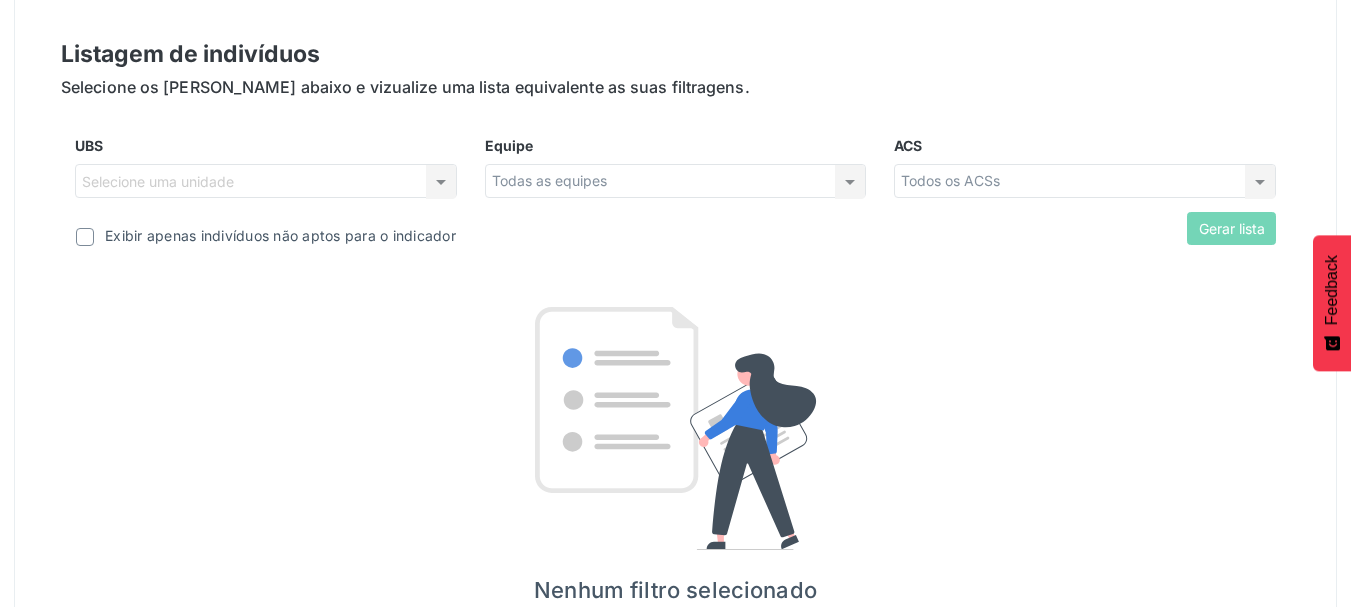 scroll, scrollTop: 700, scrollLeft: 0, axis: vertical 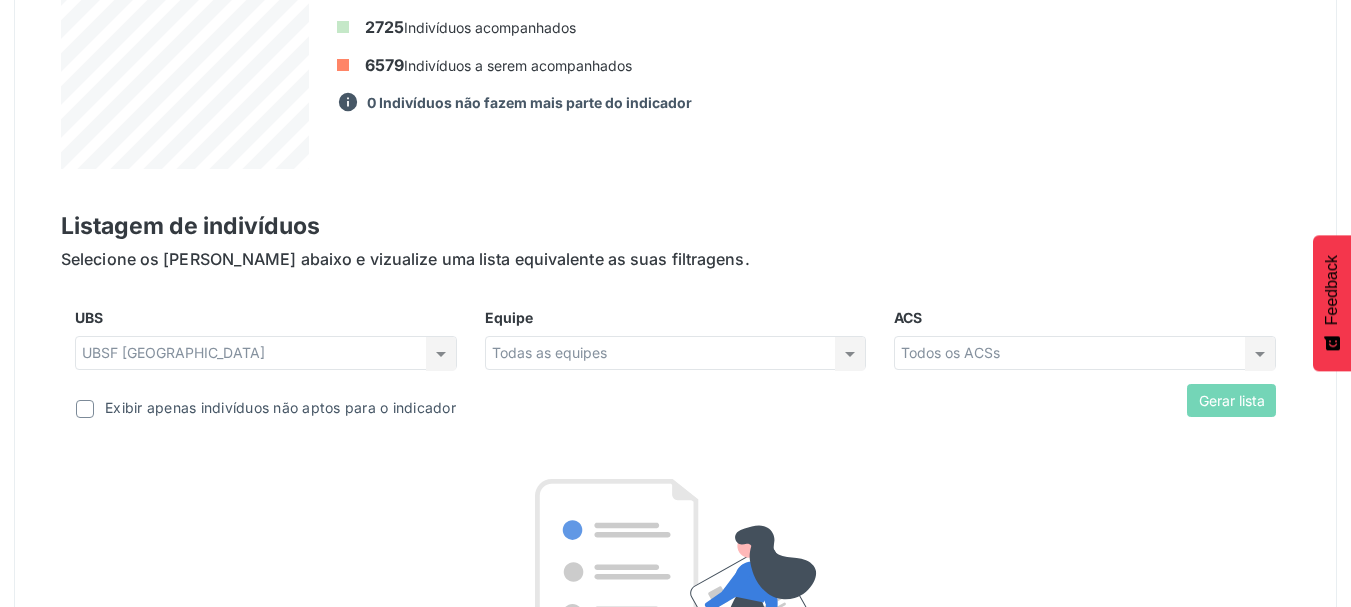 click on "Todos os ACSs         Todos os ACSs   Área descoberta
Nenhum resultado encontrado para: "   "
Não há nenhuma opção para ser exibida." at bounding box center [1085, 353] 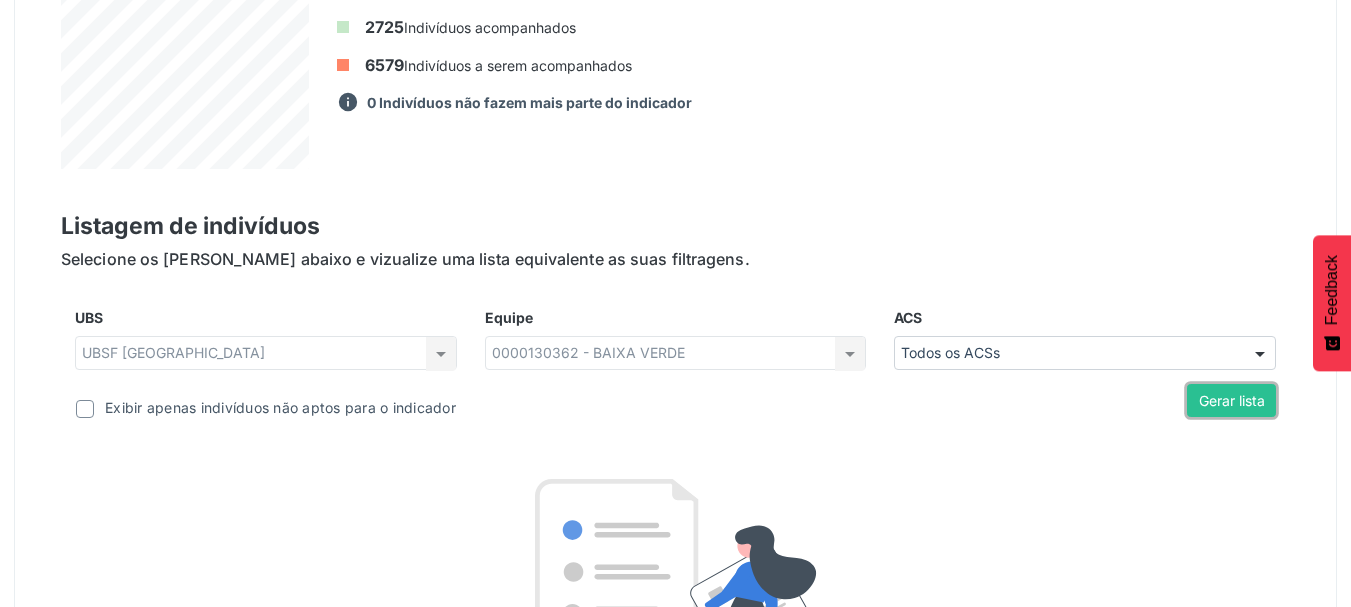 click on "Gerar lista" at bounding box center [1231, 401] 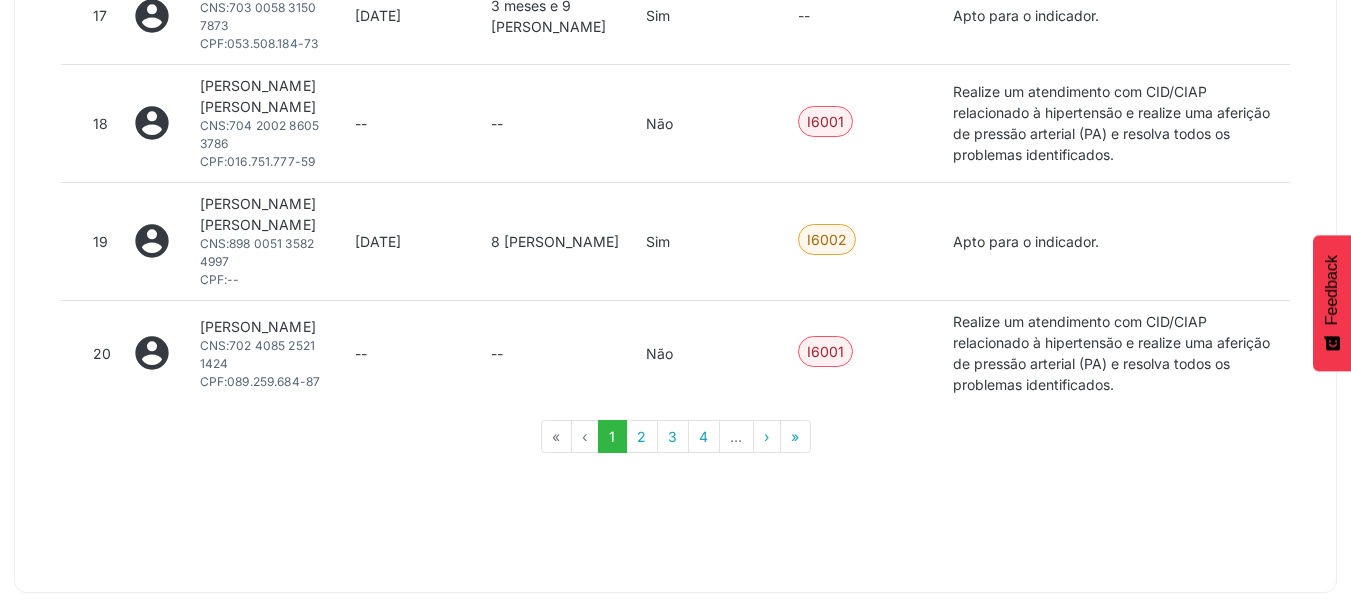 scroll, scrollTop: 3968, scrollLeft: 0, axis: vertical 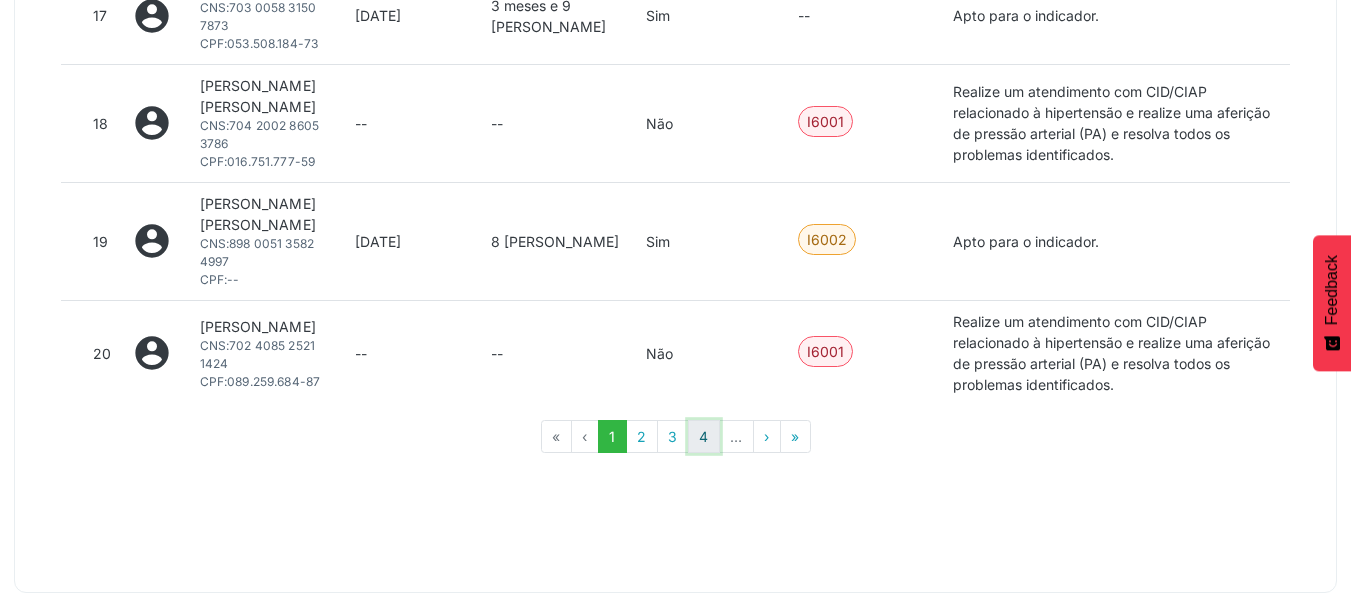 click on "4" at bounding box center [704, 437] 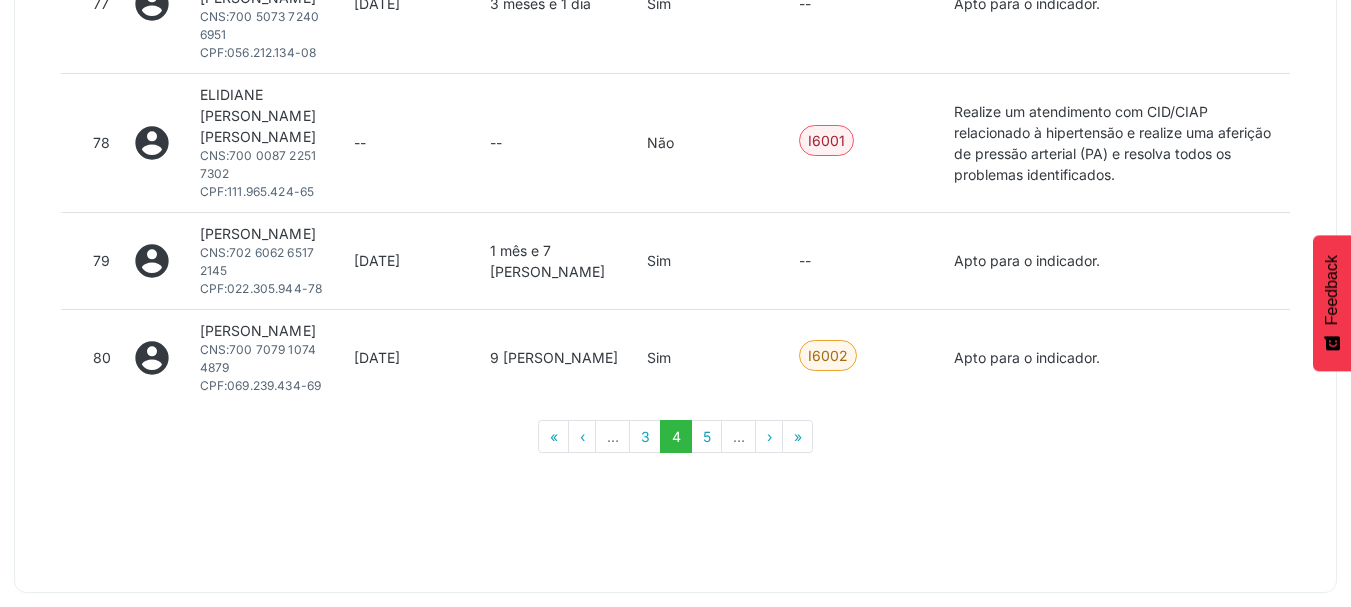 scroll, scrollTop: 4605, scrollLeft: 0, axis: vertical 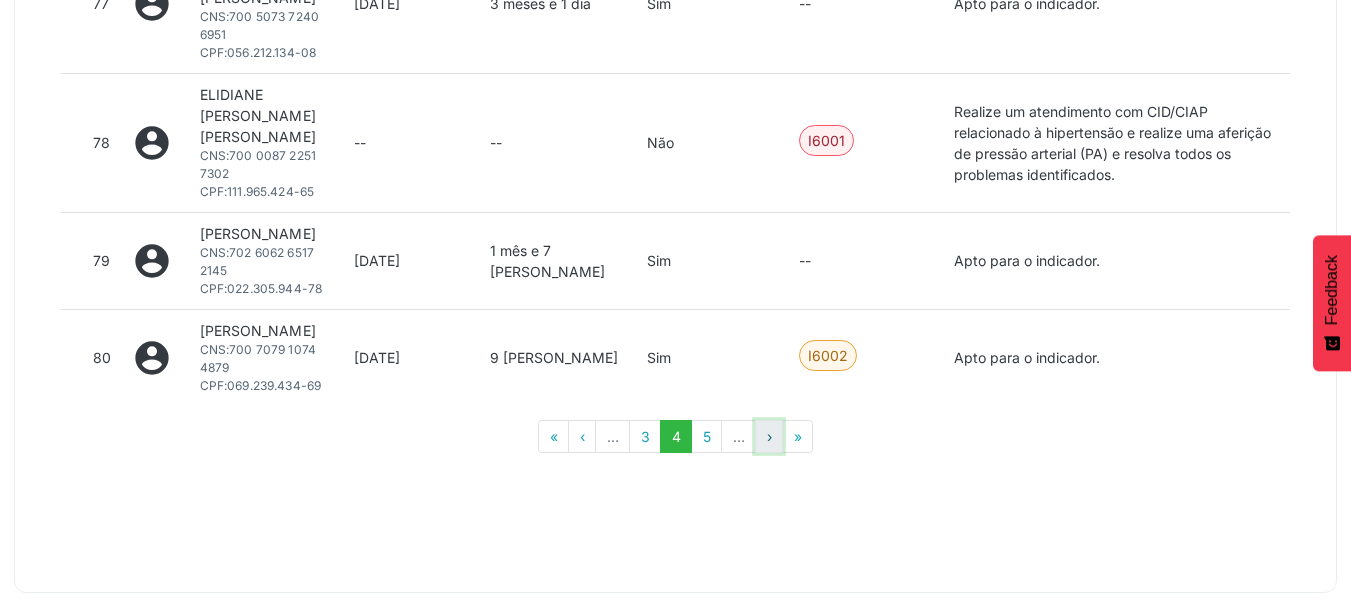 click on "›" at bounding box center [769, 437] 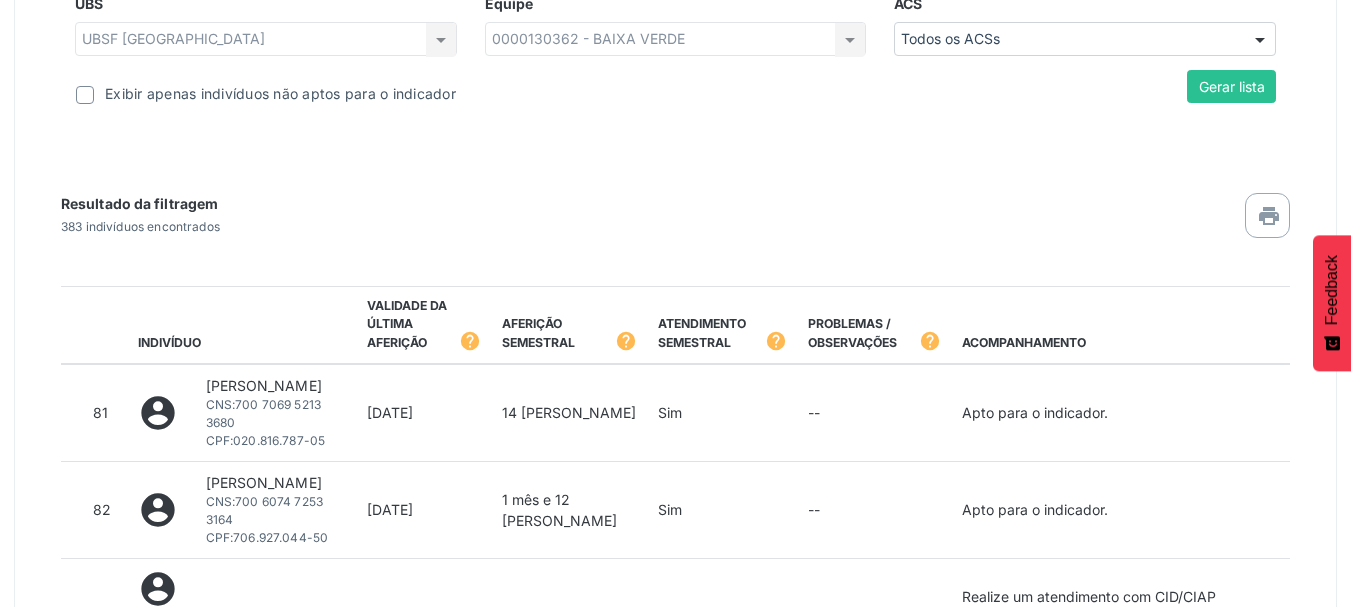 scroll, scrollTop: 4070, scrollLeft: 0, axis: vertical 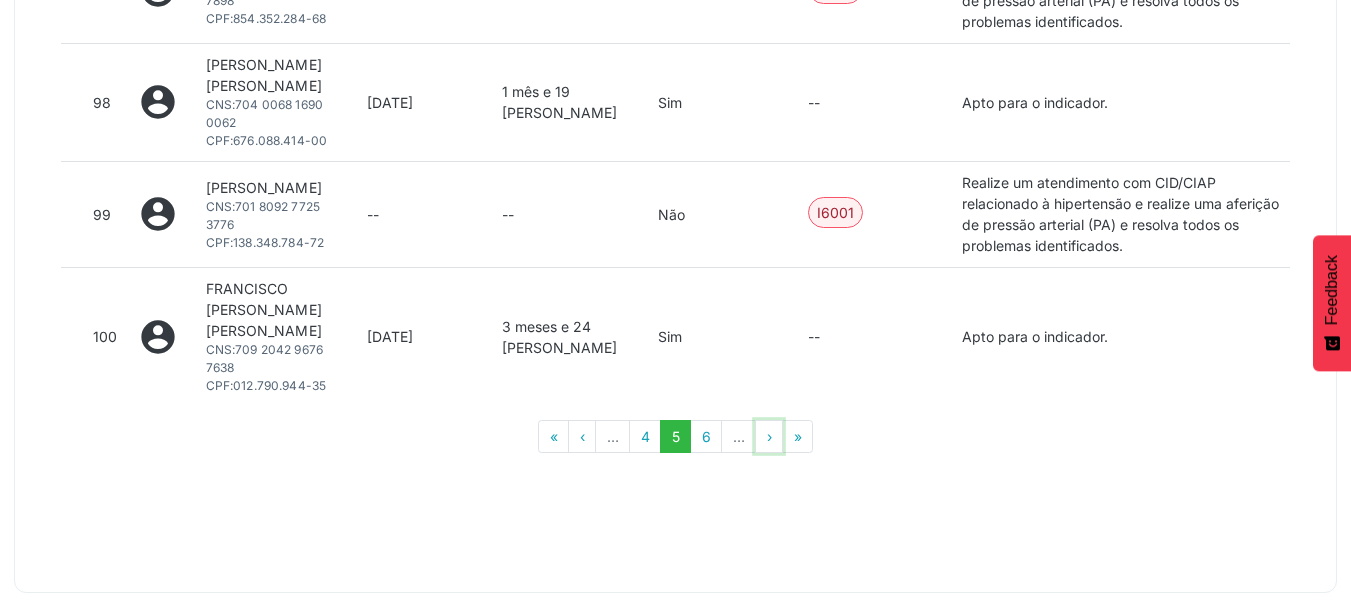 click on "›" at bounding box center (769, 437) 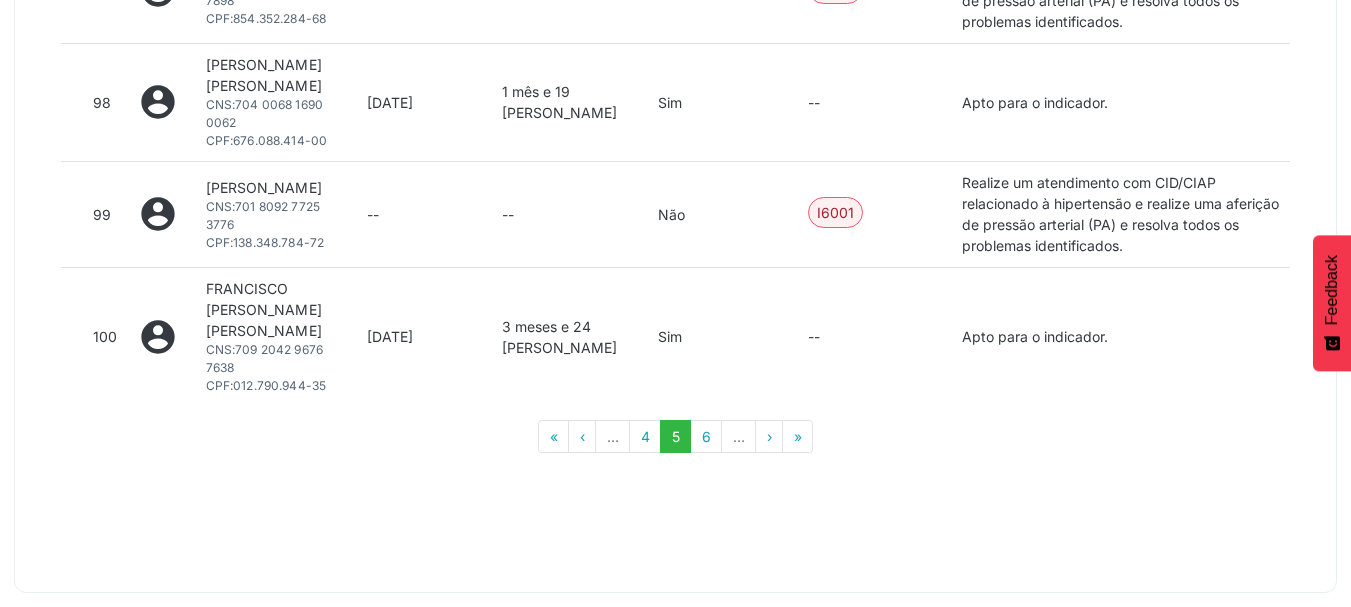 scroll, scrollTop: 1014, scrollLeft: 0, axis: vertical 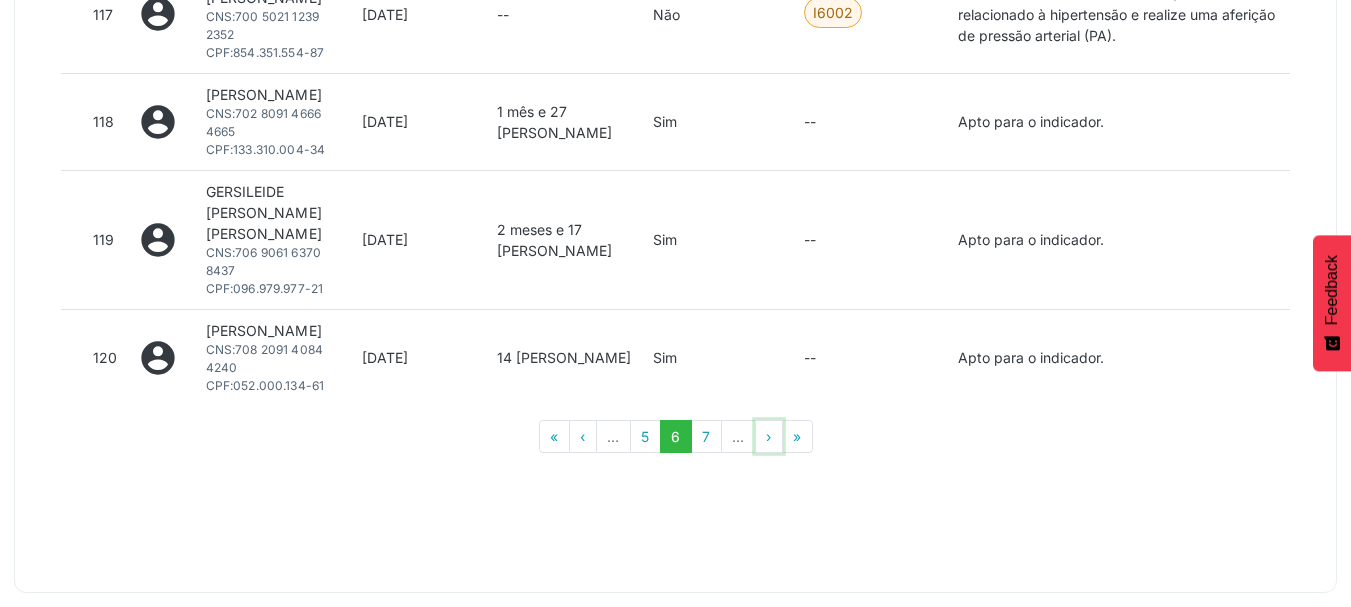 click on "›" at bounding box center (769, 437) 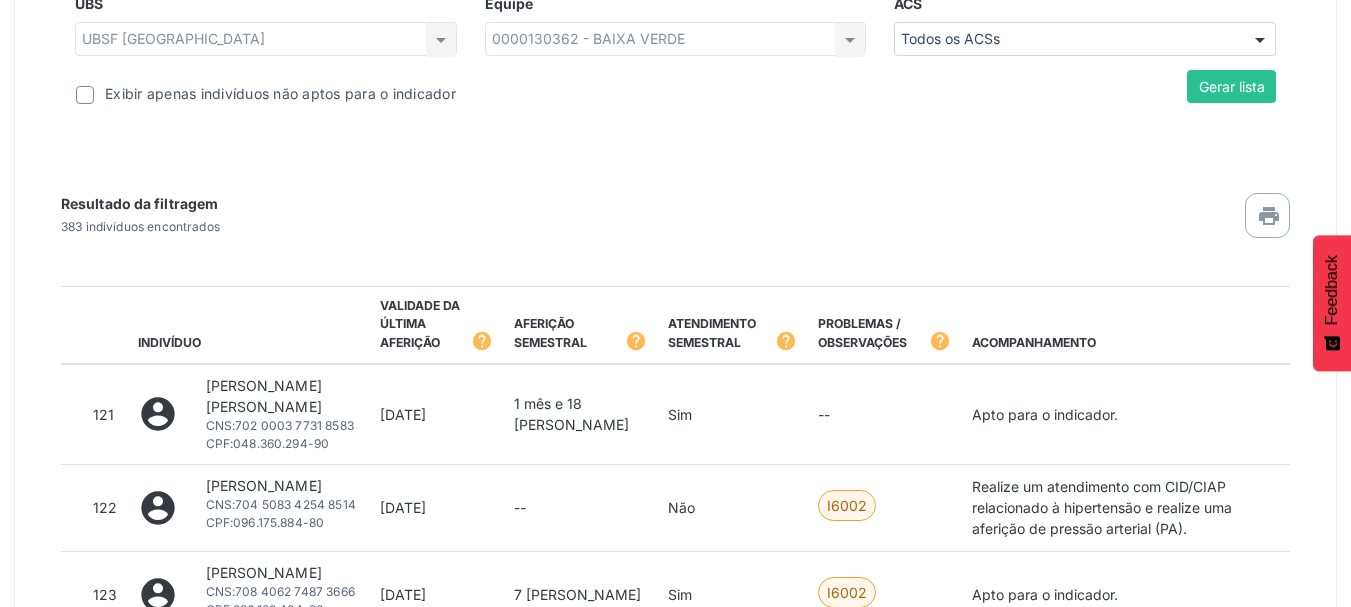 scroll, scrollTop: 3933, scrollLeft: 0, axis: vertical 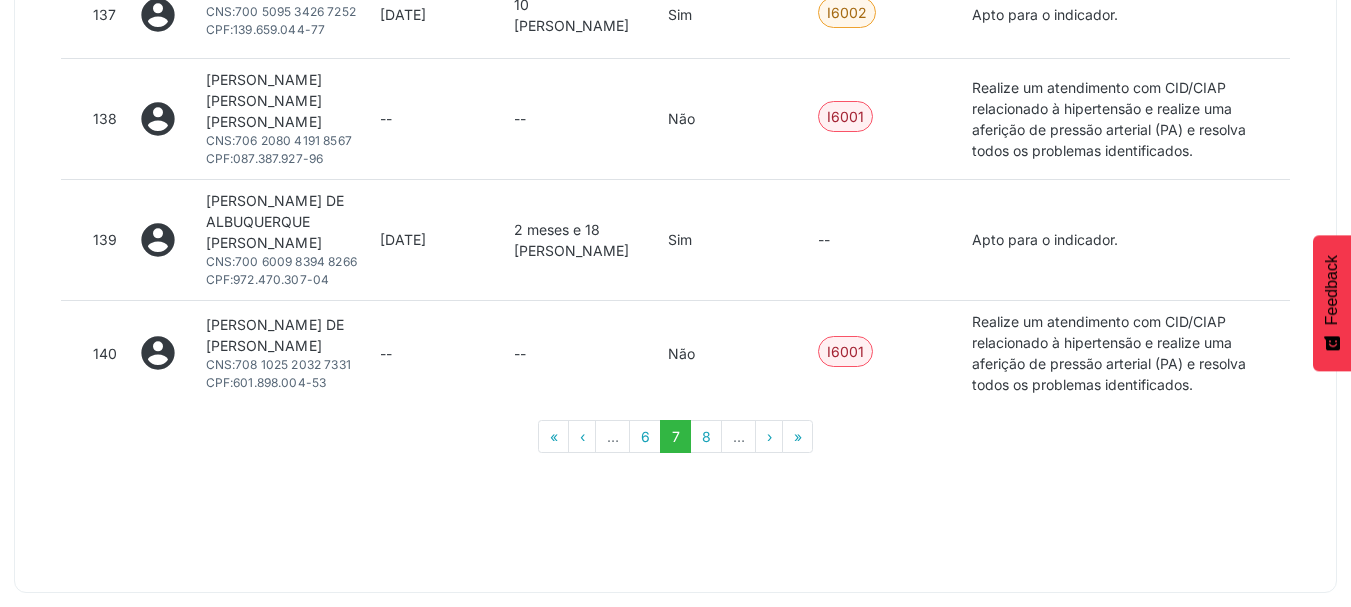 click on "I6001" at bounding box center [884, 353] 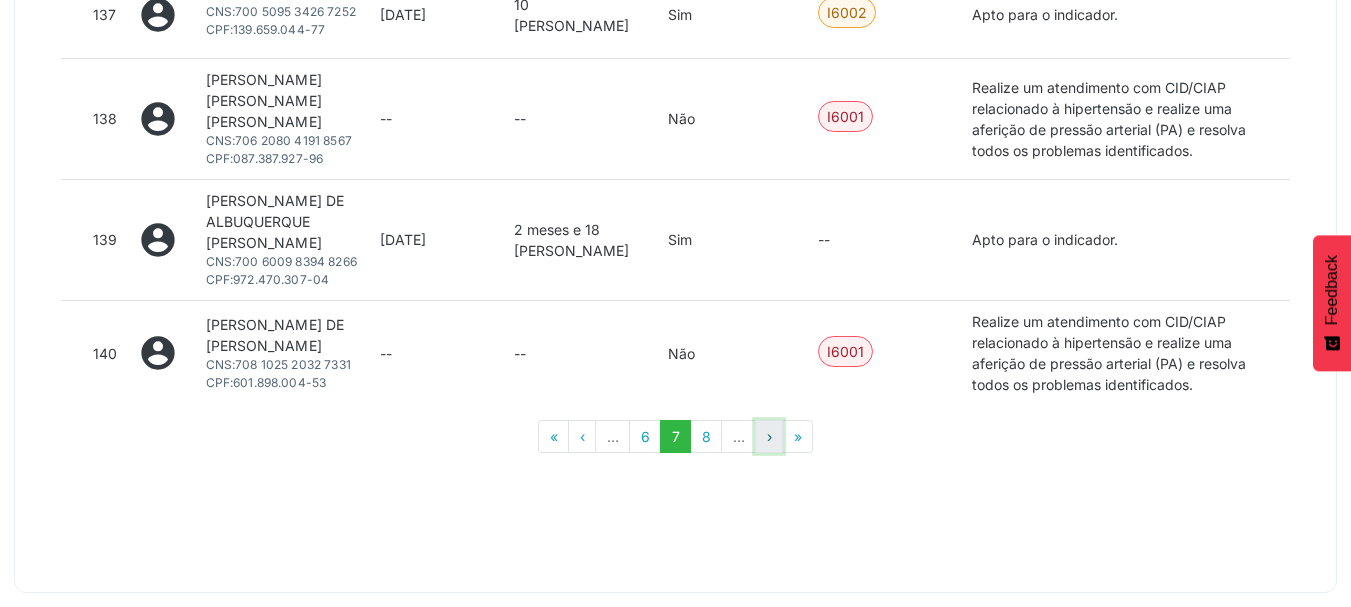 click on "›" at bounding box center [769, 437] 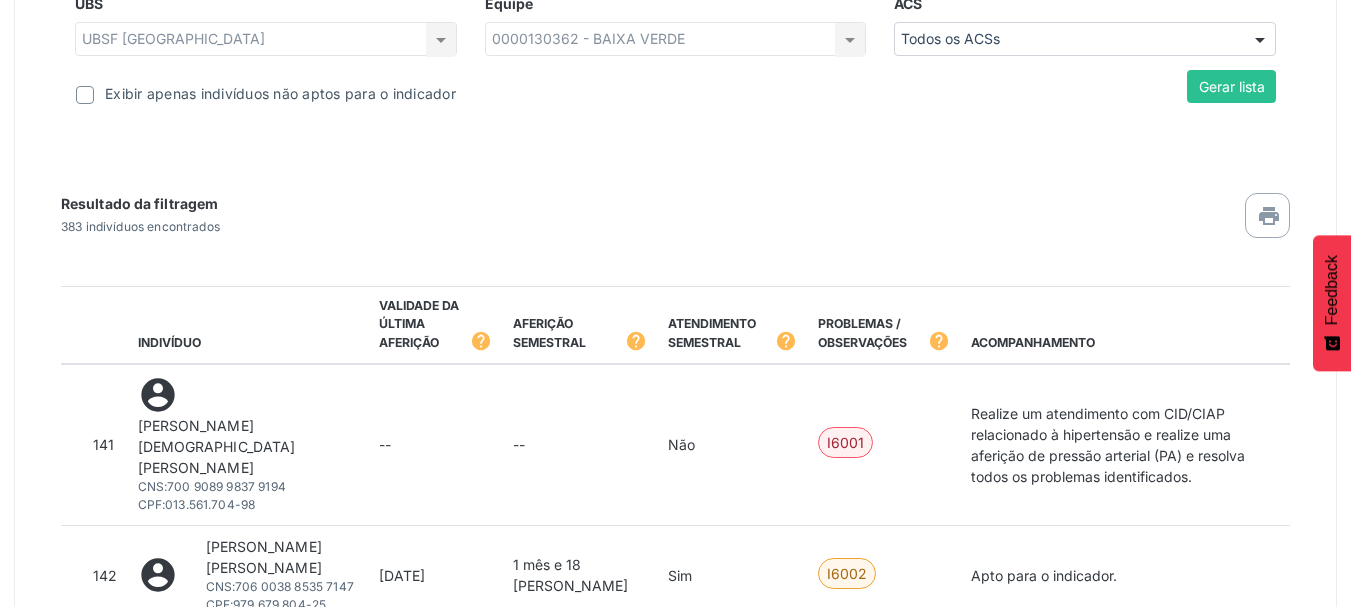 scroll, scrollTop: 3933, scrollLeft: 0, axis: vertical 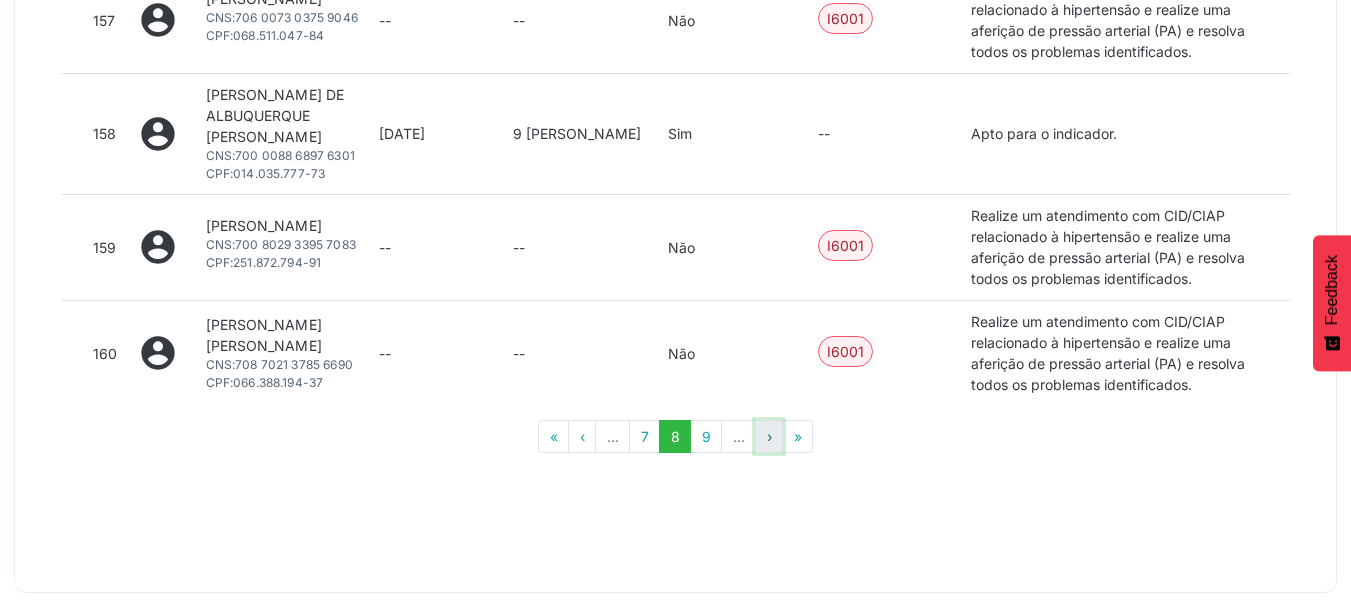 click on "›" at bounding box center [769, 437] 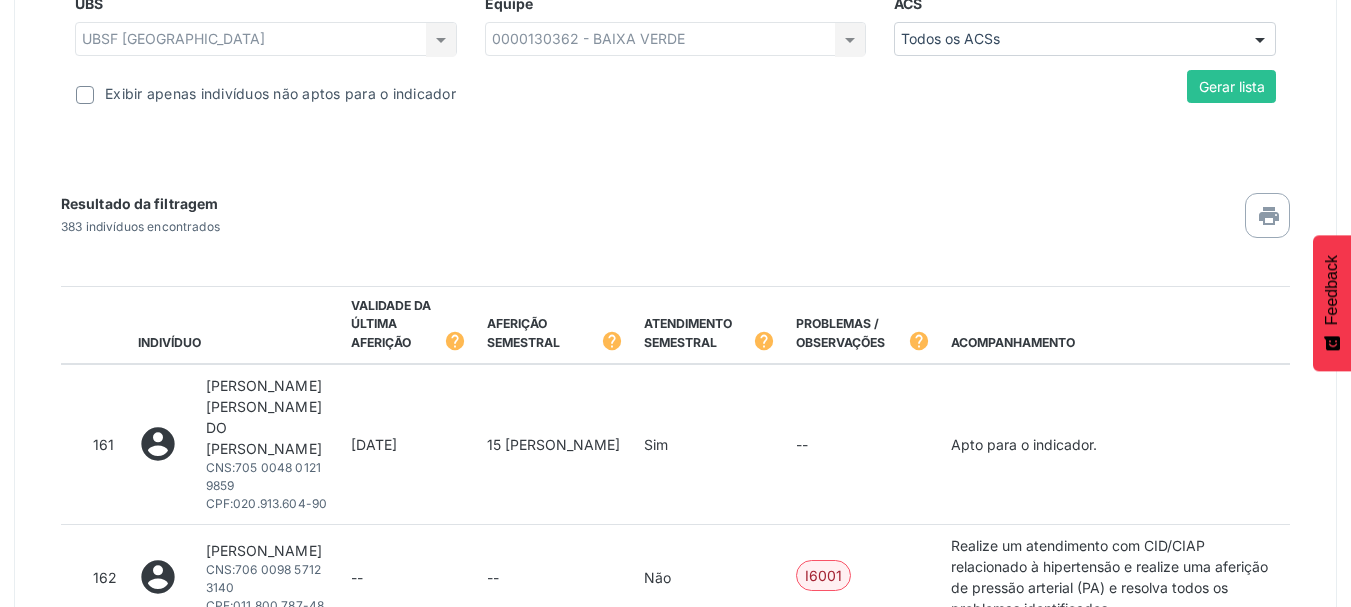 scroll, scrollTop: 3933, scrollLeft: 0, axis: vertical 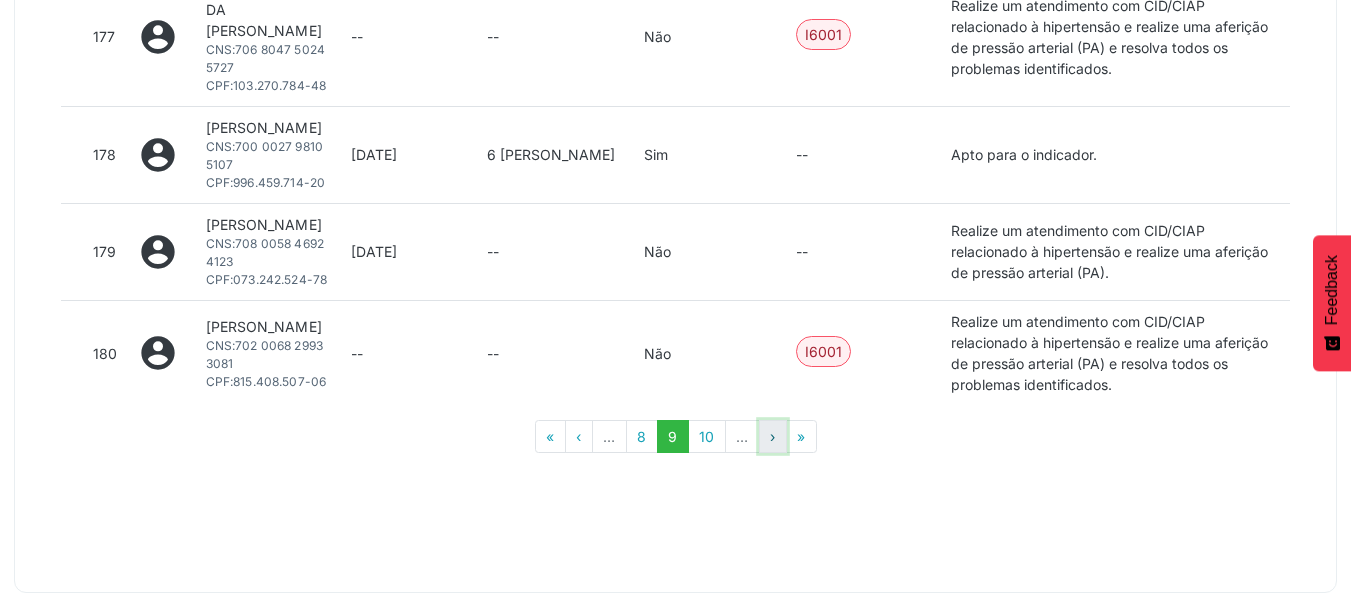 click on "›" at bounding box center (773, 437) 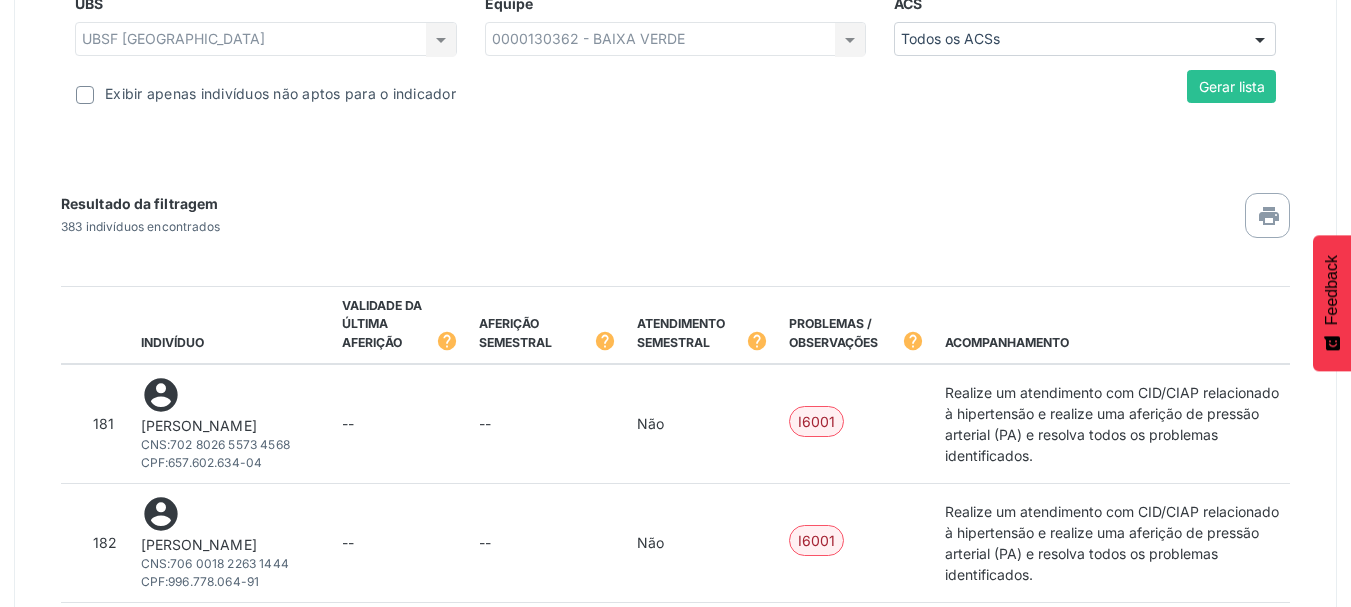 scroll, scrollTop: 3933, scrollLeft: 0, axis: vertical 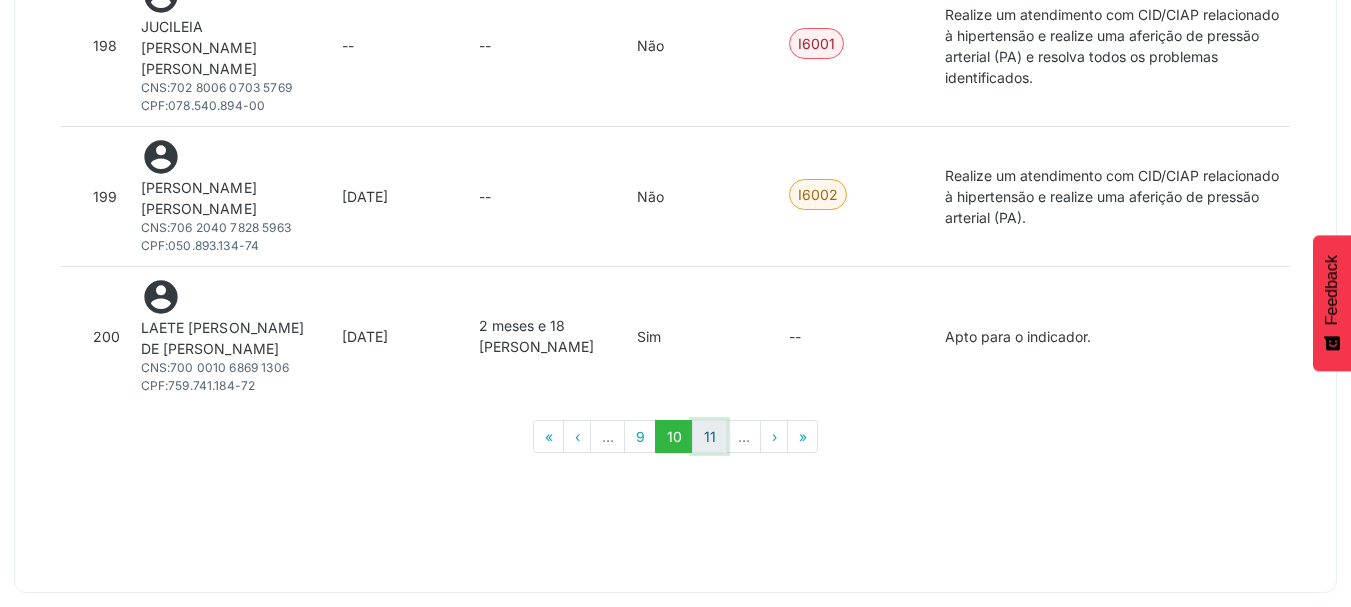 click on "11" at bounding box center [709, 437] 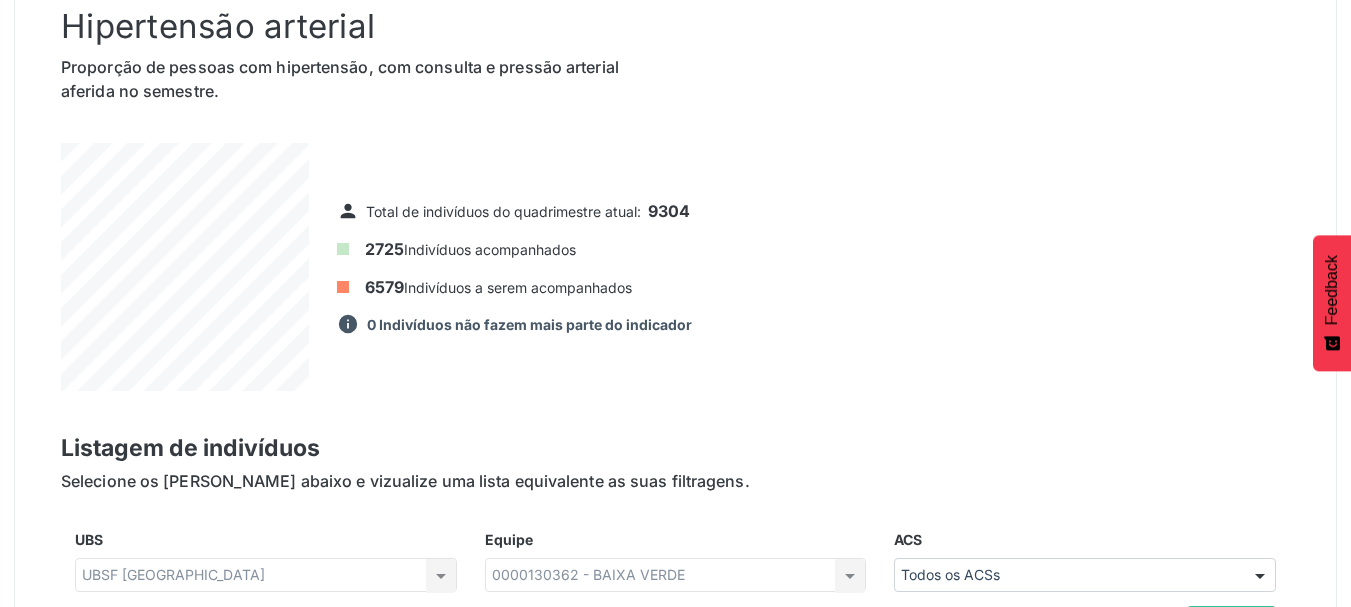 scroll, scrollTop: 0, scrollLeft: 0, axis: both 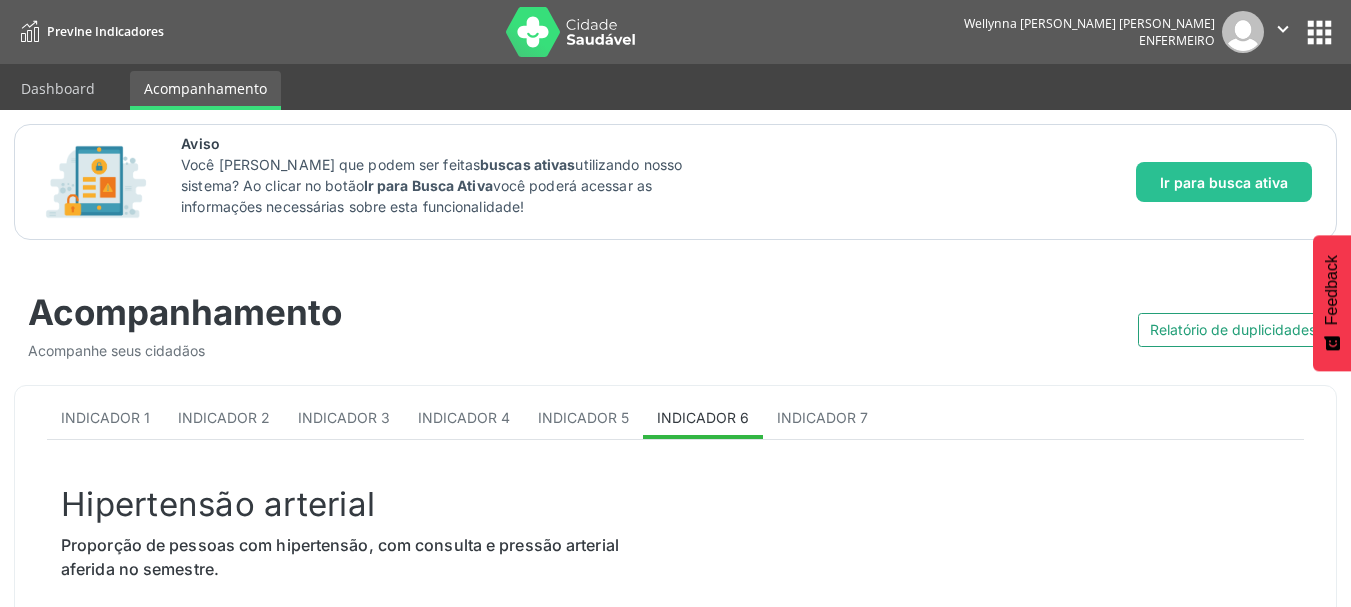 click on "apps" at bounding box center (1319, 32) 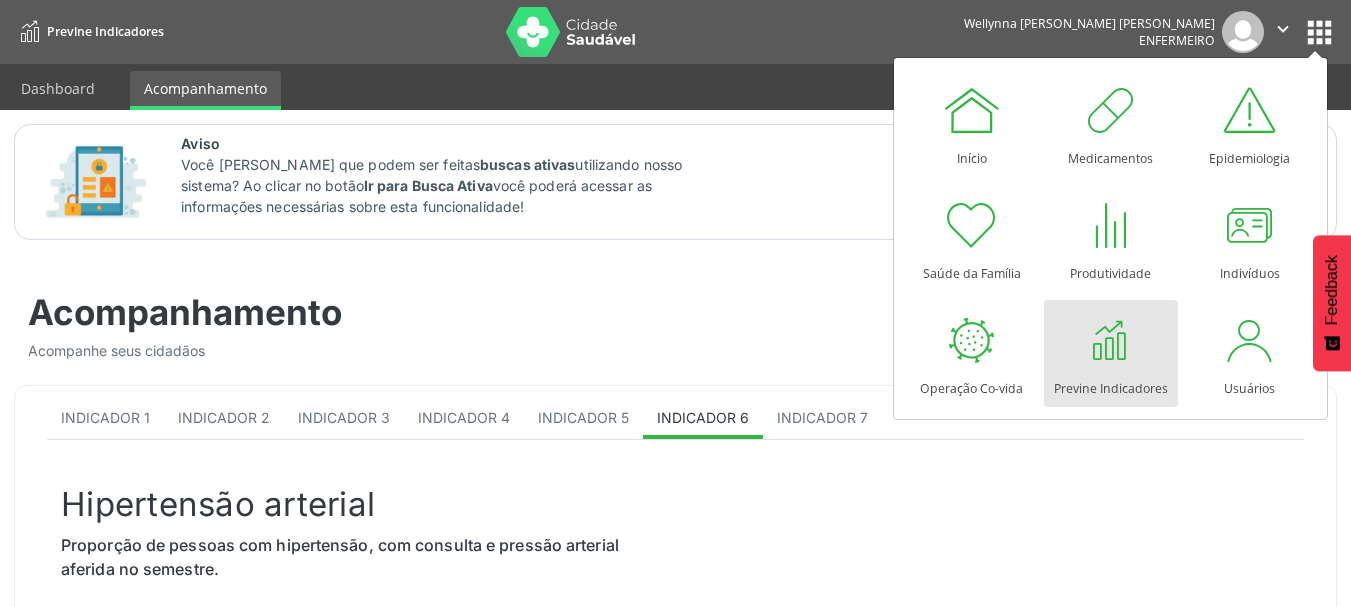 click on "Previne Indicadores
Wellynna [PERSON_NAME] [PERSON_NAME]
Enfermeiro

Configurações
Sair
apps" at bounding box center [675, 32] 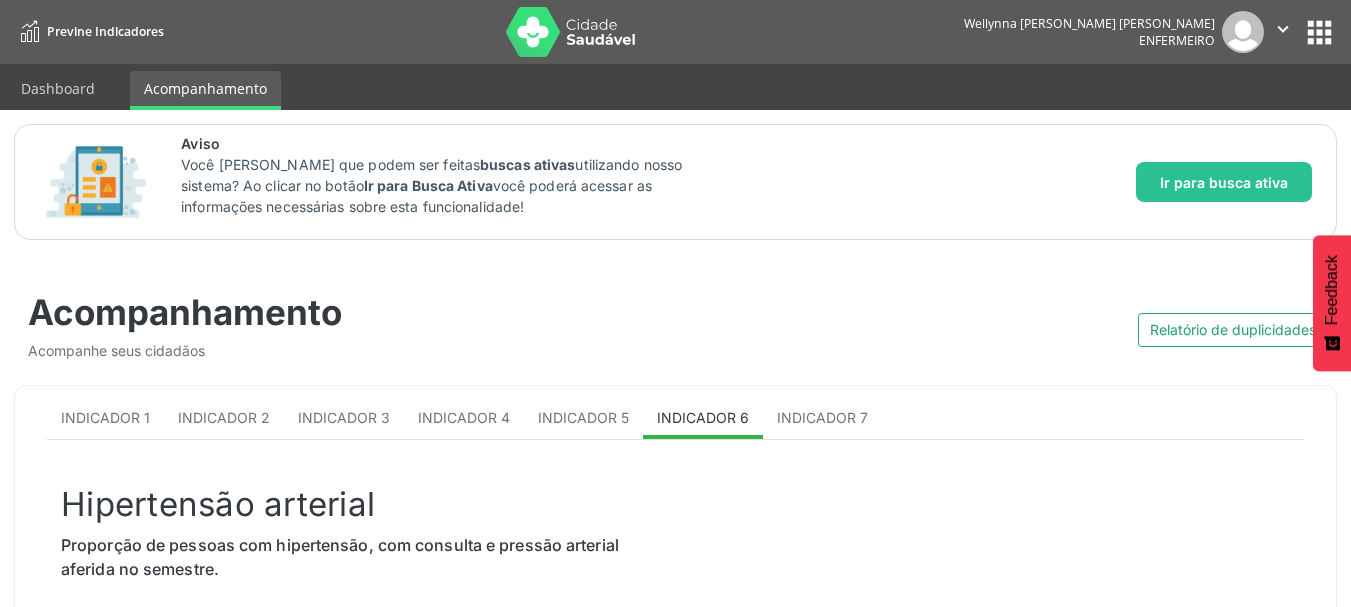 click on "apps" at bounding box center [1319, 32] 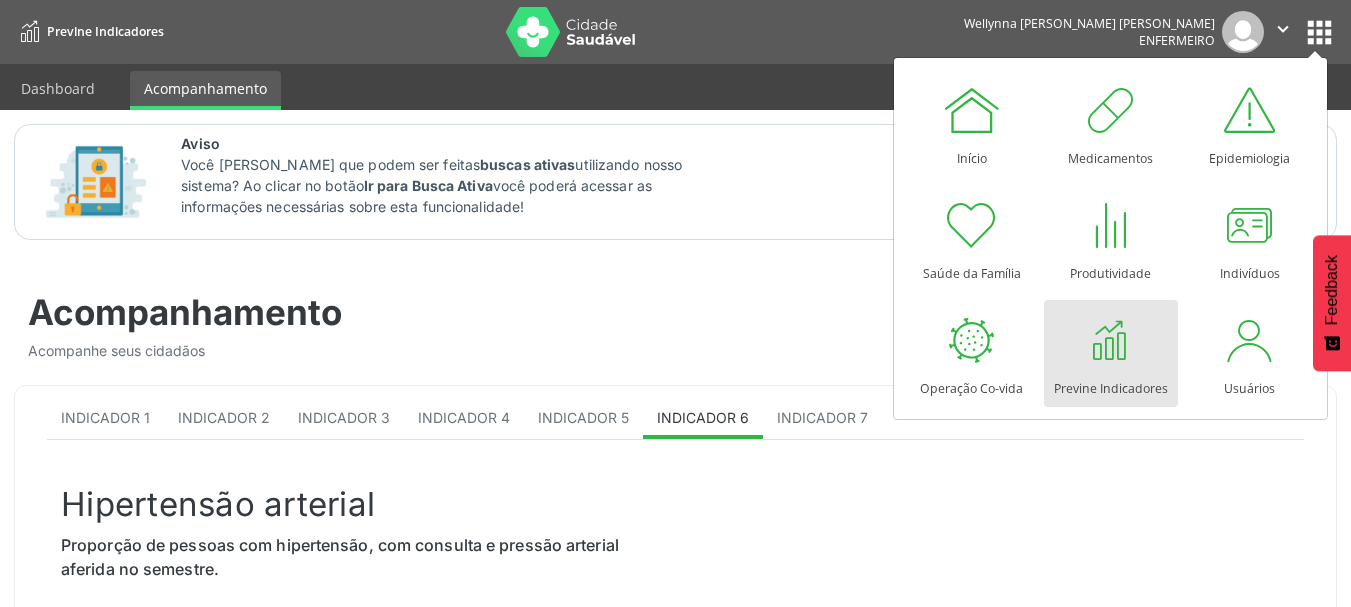 click on "Previne Indicadores" at bounding box center (1111, 383) 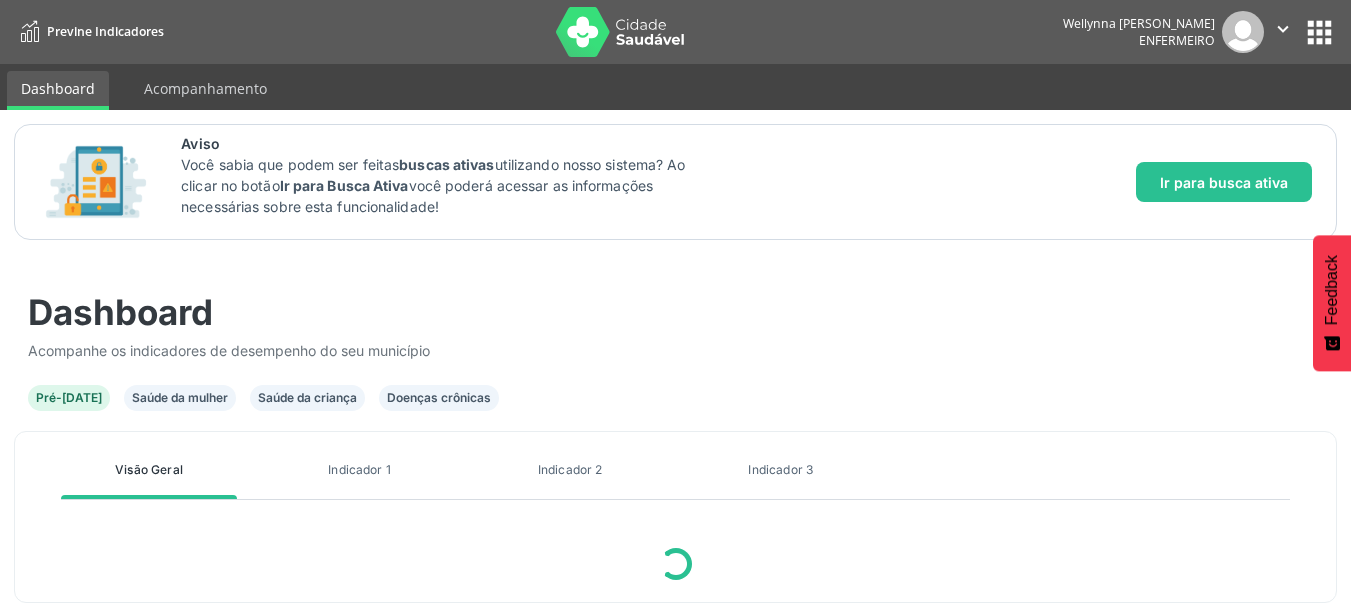 scroll, scrollTop: 0, scrollLeft: 0, axis: both 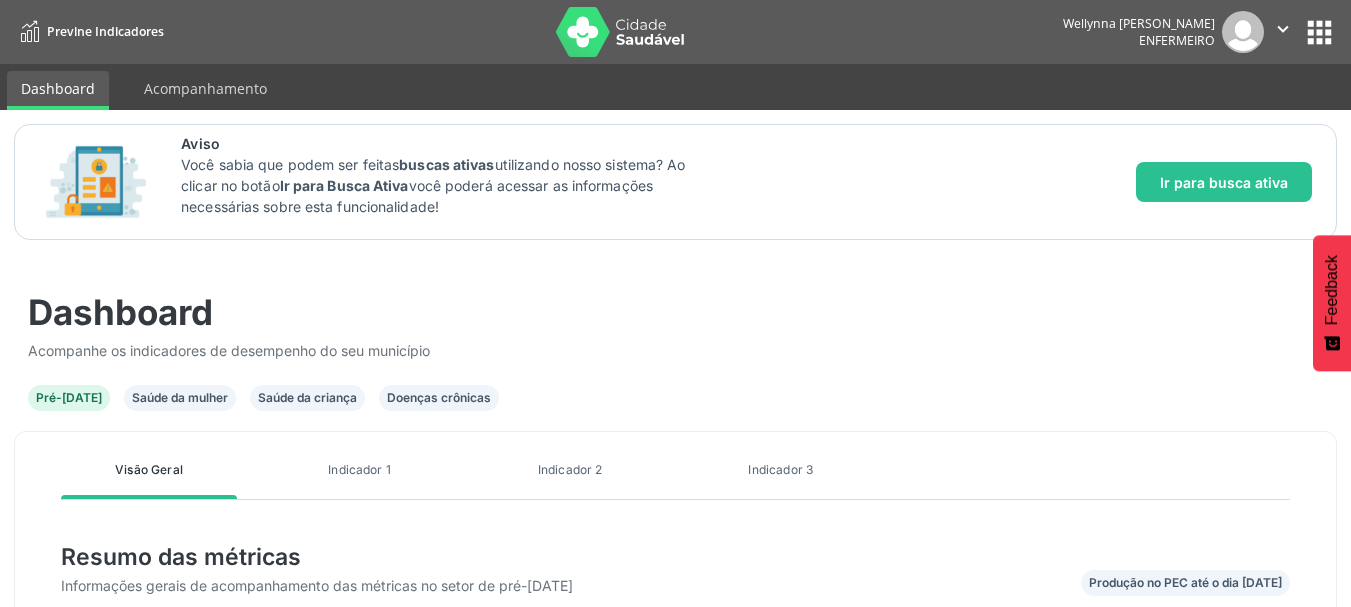 click on "Previne Indicadores
Wellynna [PERSON_NAME] [PERSON_NAME]
Enfermeiro

Configurações
Sair
apps" at bounding box center (675, 32) 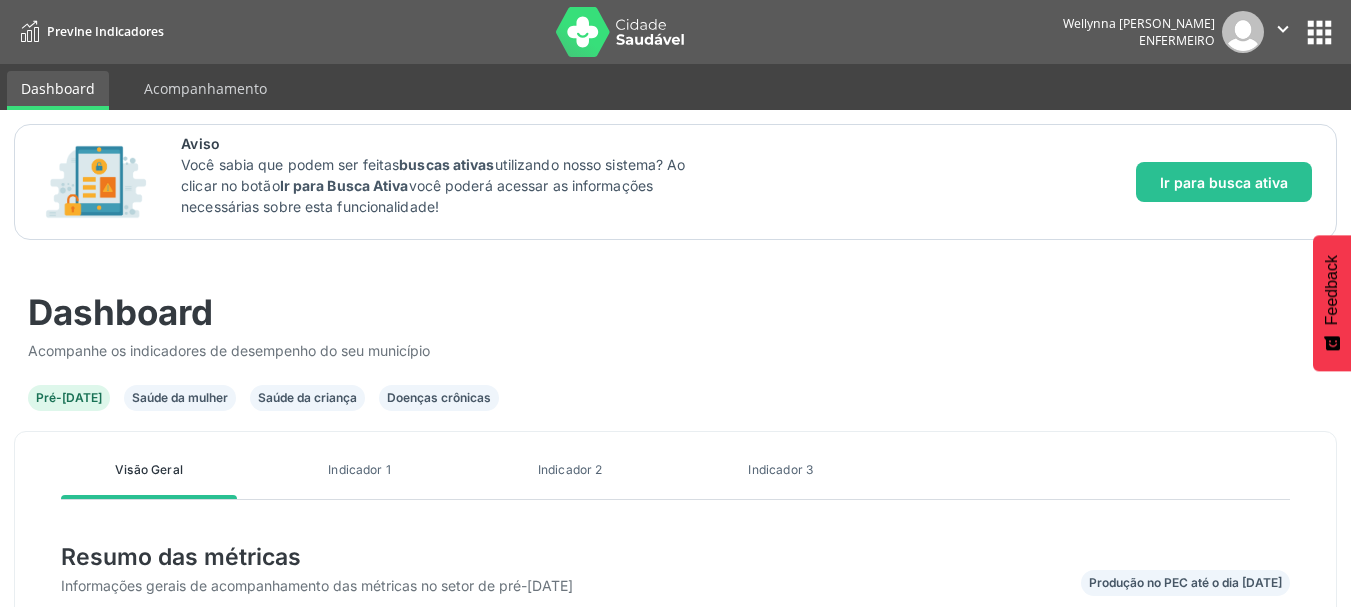 click on "apps" at bounding box center [1319, 32] 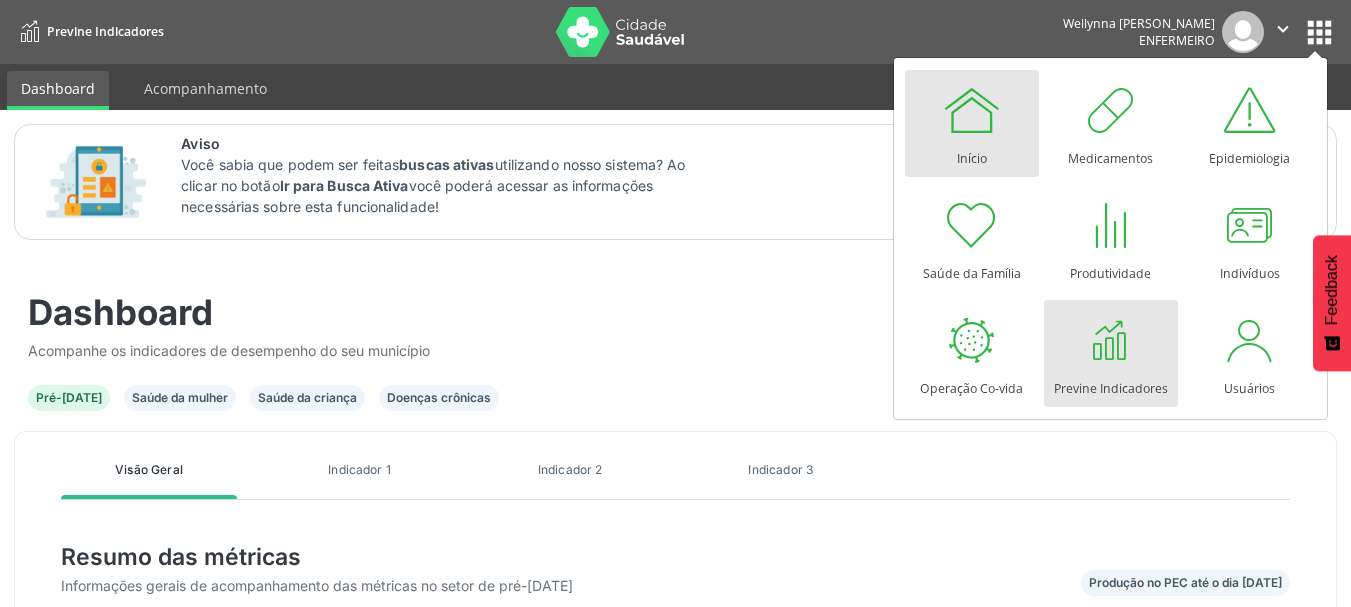 click on "Início" at bounding box center (972, 153) 